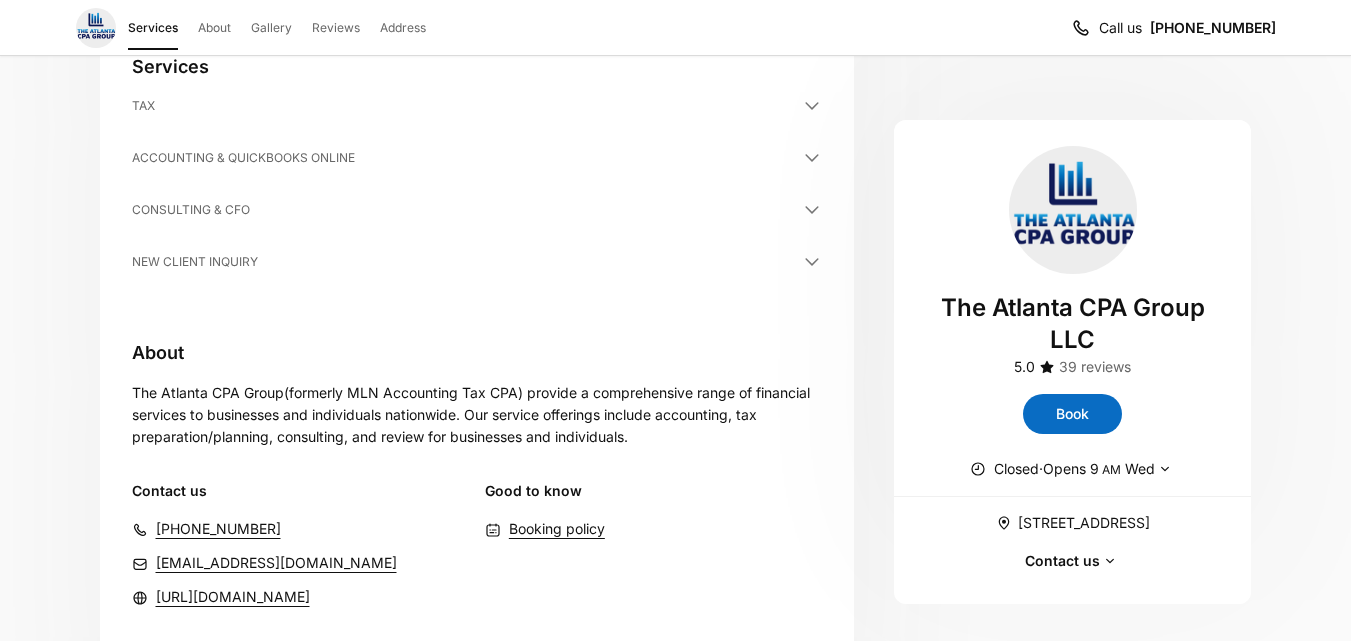 scroll, scrollTop: 586, scrollLeft: 0, axis: vertical 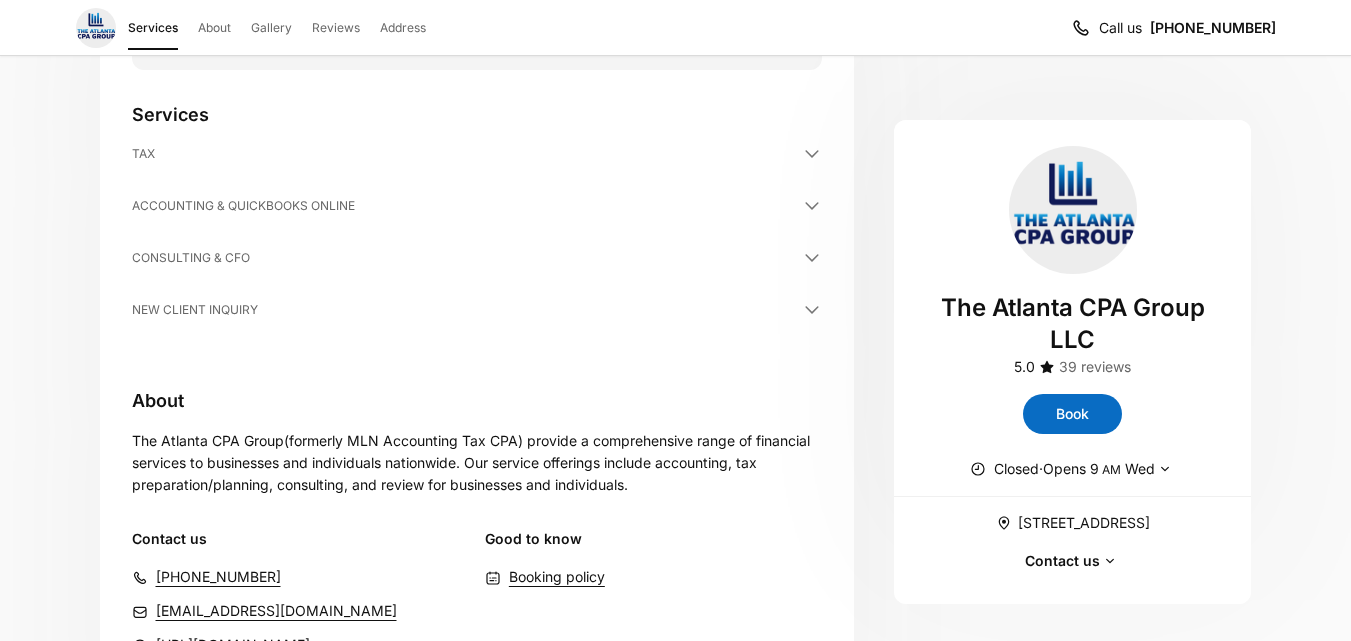 click on "Booking policy" at bounding box center (557, 577) 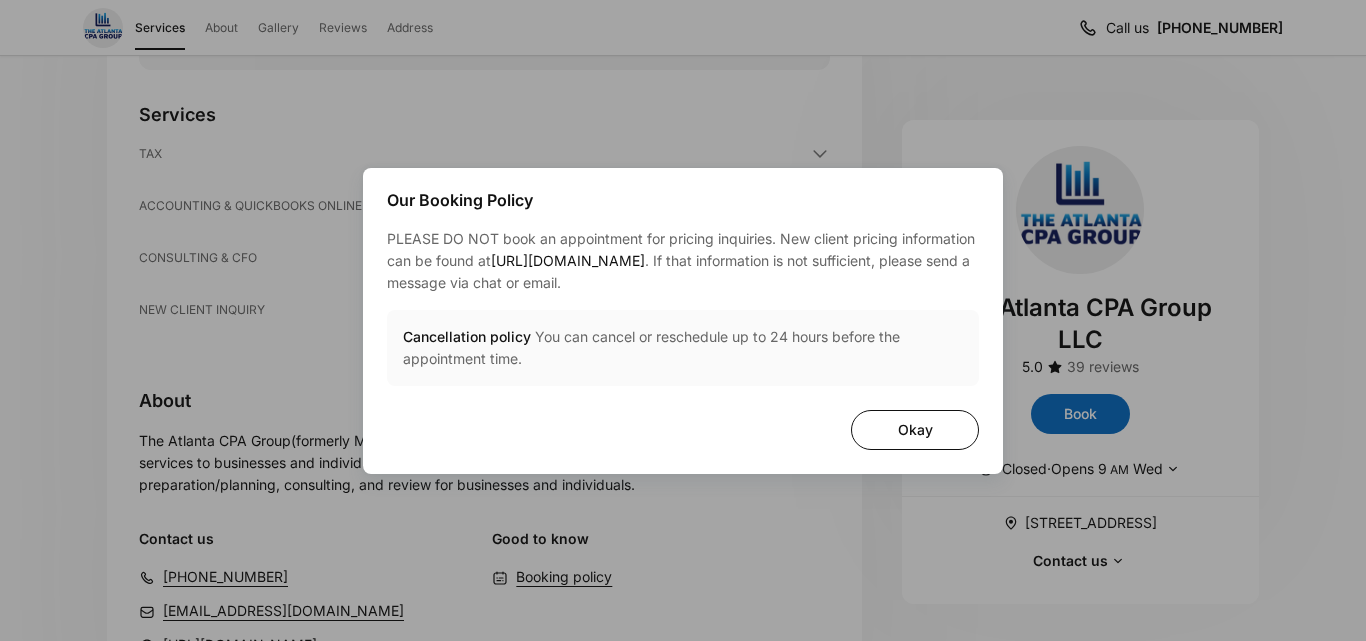 click on "Our Booking Policy PLEASE DO NOT book an appointment for pricing inquiries.  New client pricing information can be found at  [URL][DOMAIN_NAME] . If that information is not sufficient, please send a message via chat or email. Cancellation policy     You can cancel or reschedule up to 24 hours before the appointment time. Okay" at bounding box center (683, 320) 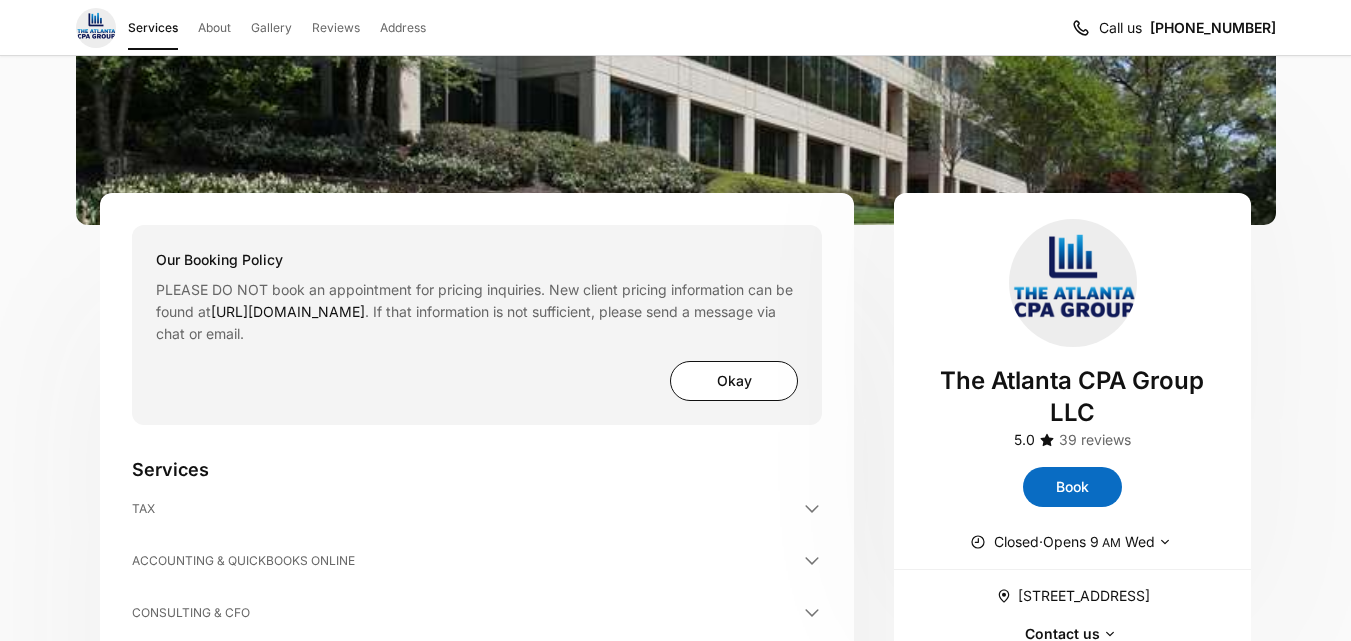 scroll, scrollTop: 186, scrollLeft: 0, axis: vertical 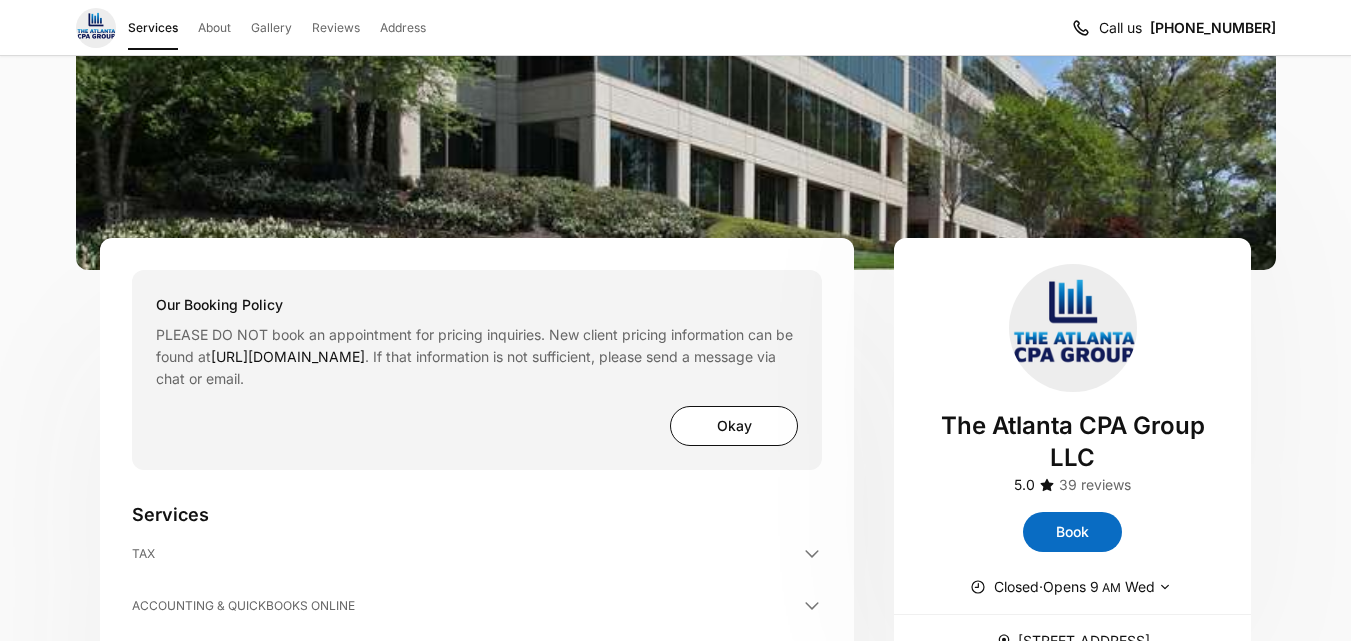 click 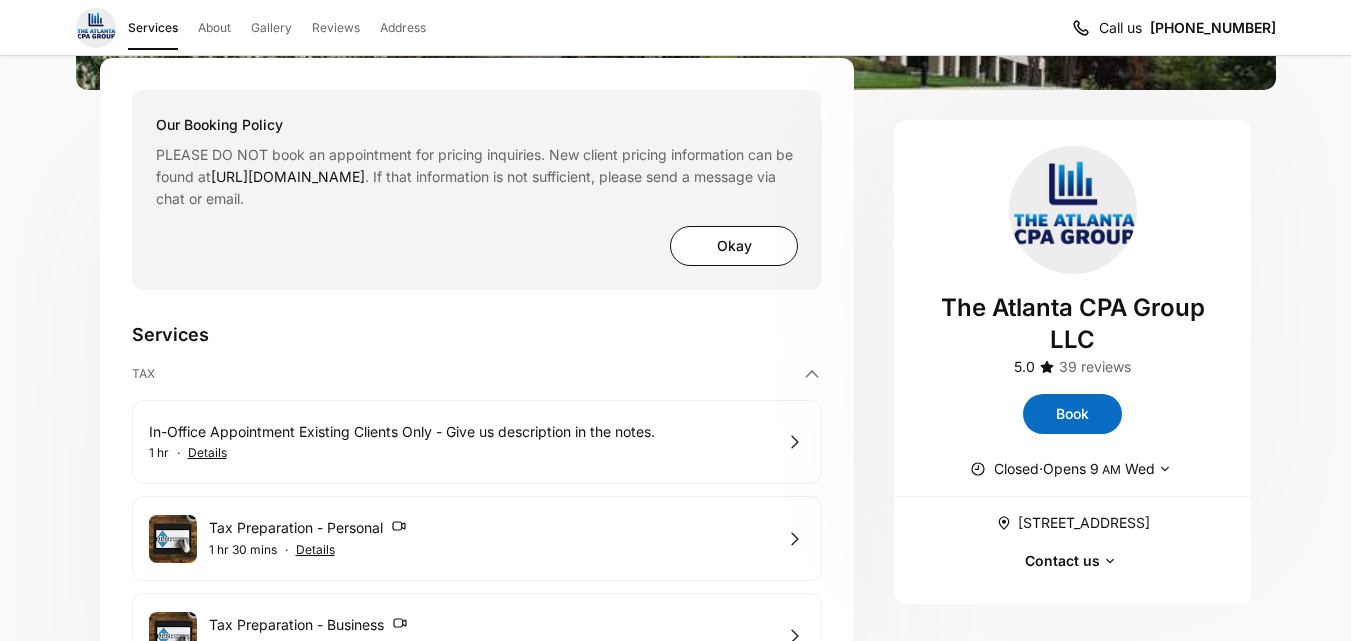 scroll, scrollTop: 386, scrollLeft: 0, axis: vertical 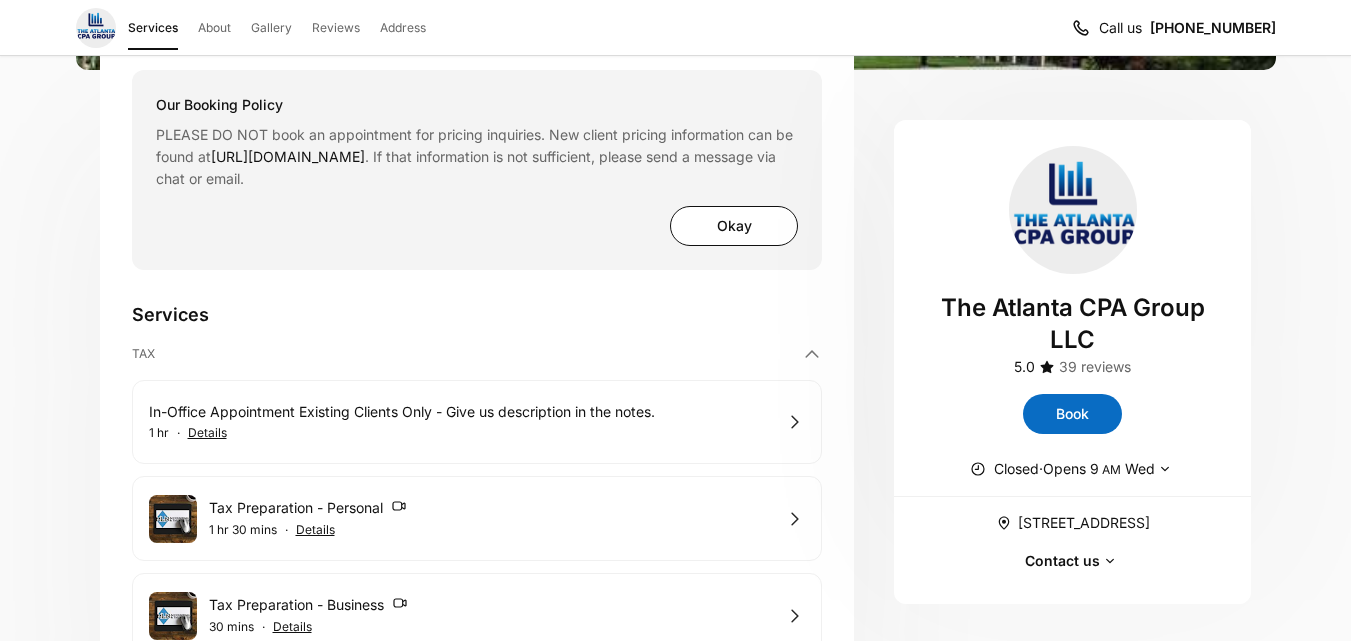 click on "Tax Preparation - Personal" at bounding box center (491, 508) 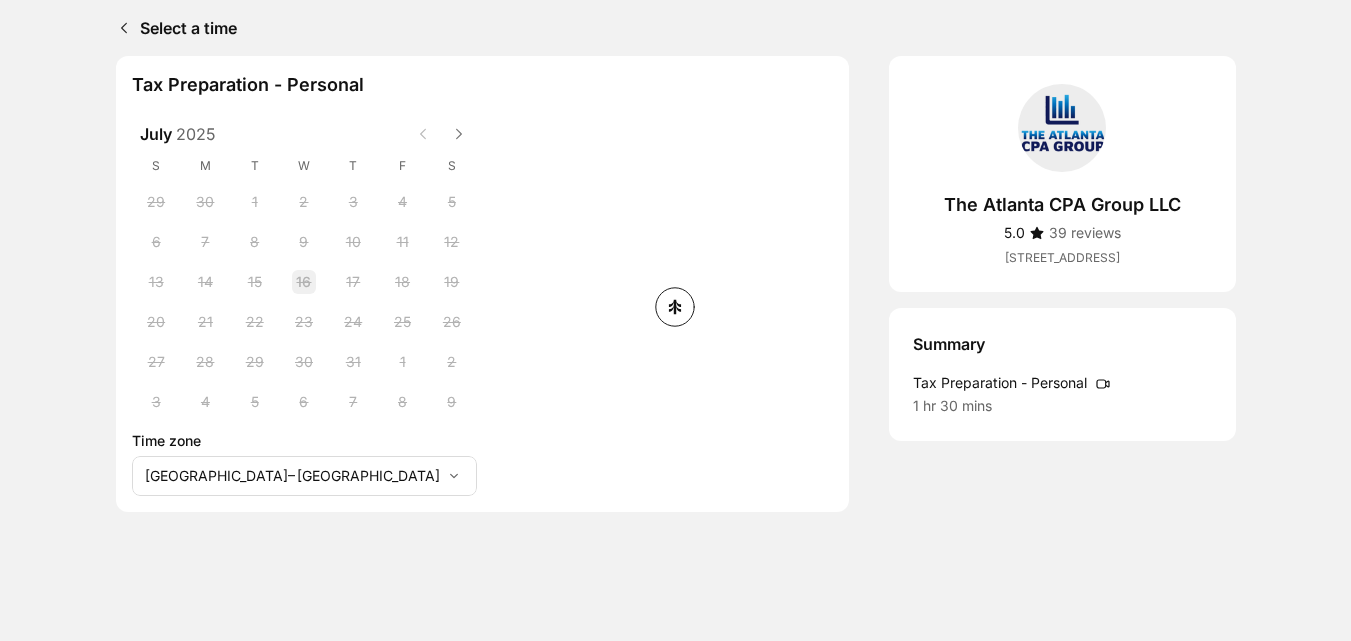scroll, scrollTop: 0, scrollLeft: 0, axis: both 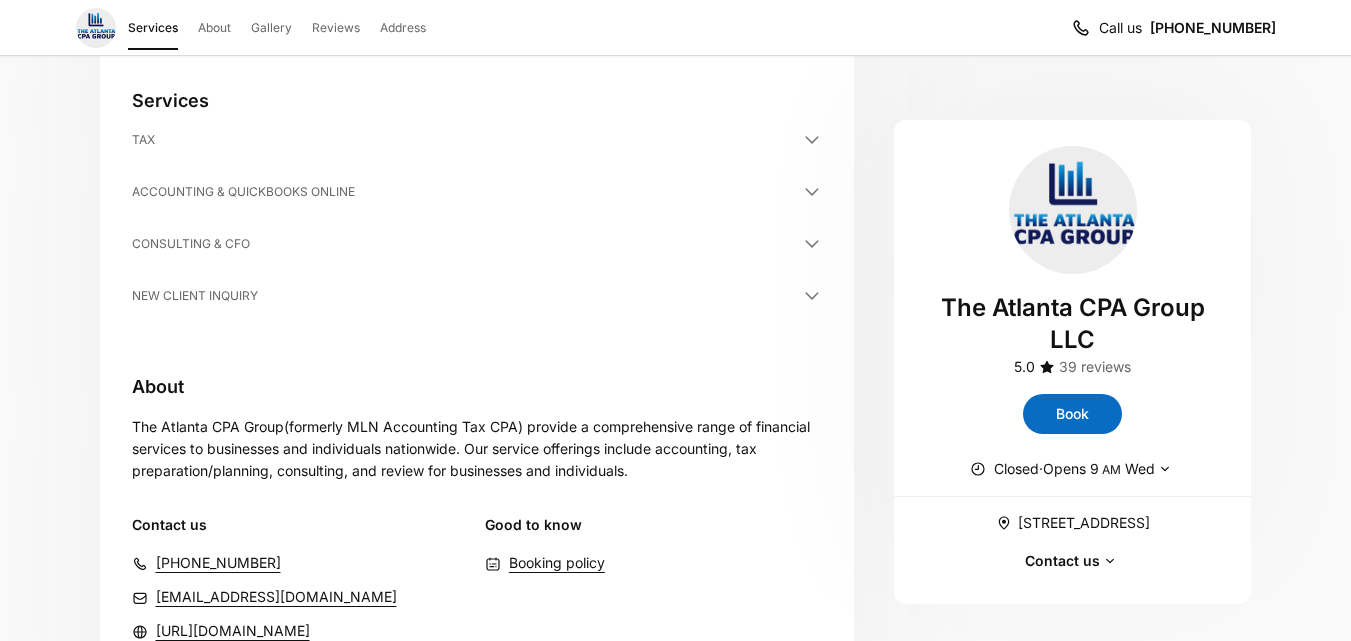 click 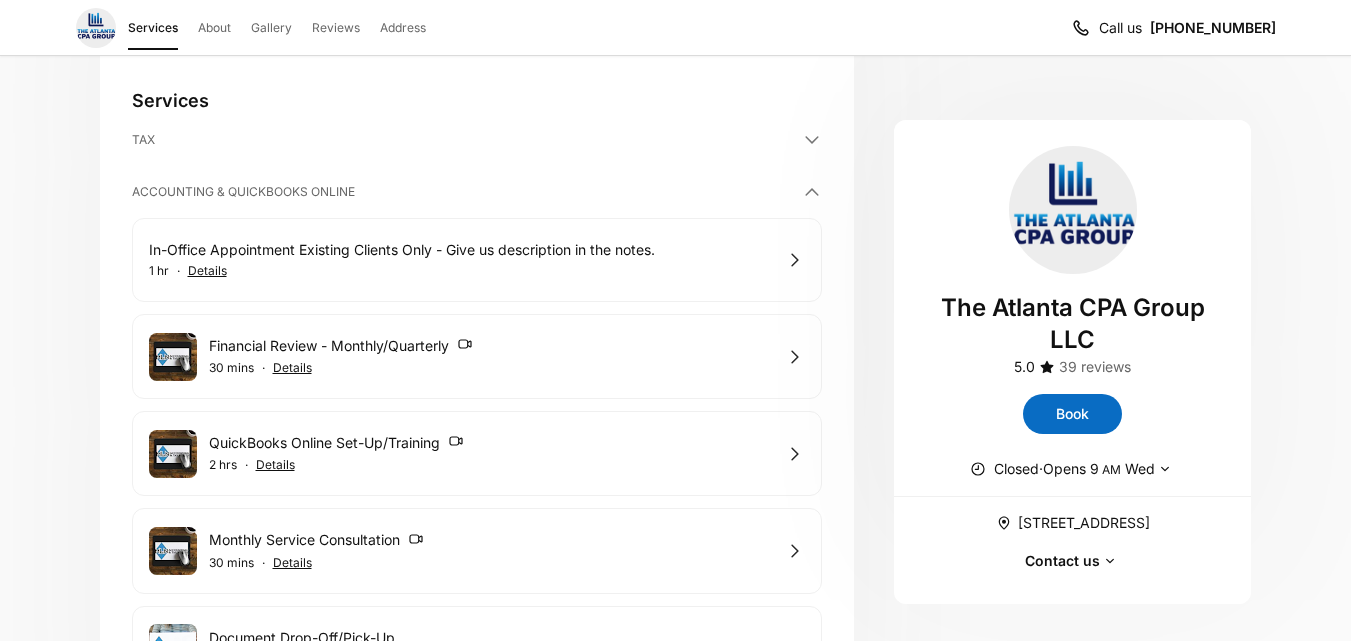 click on "Monthly Service Consultation" at bounding box center [491, 540] 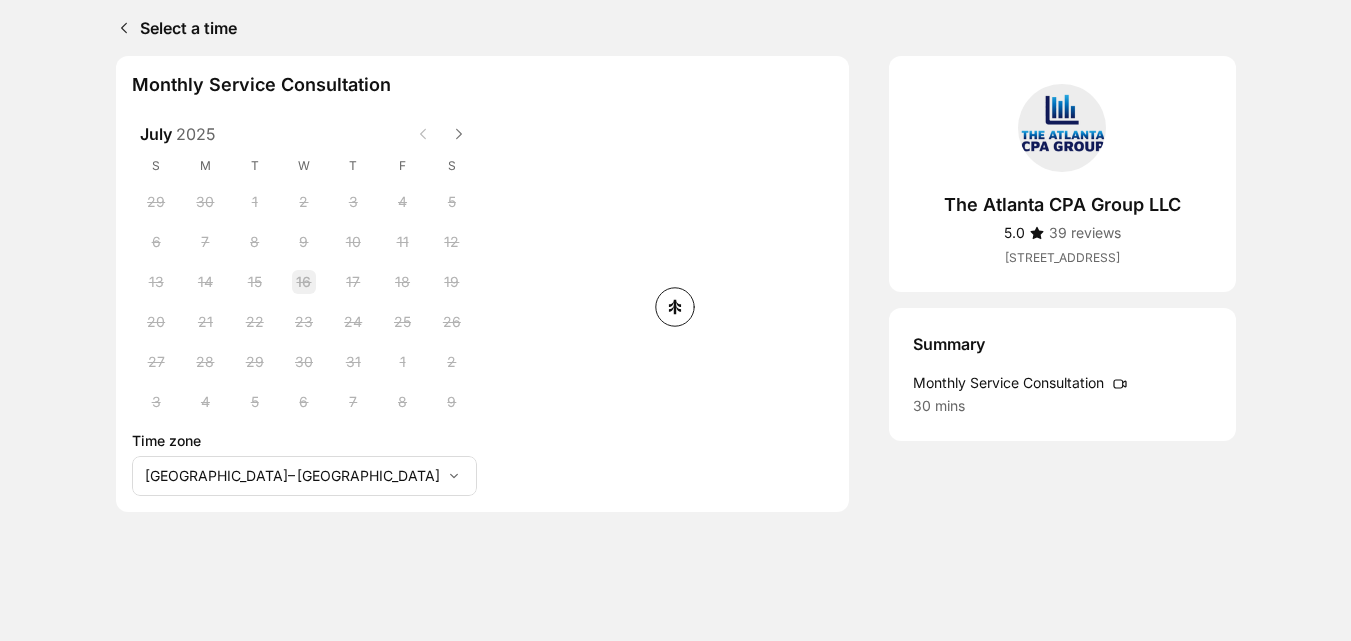 scroll, scrollTop: 0, scrollLeft: 0, axis: both 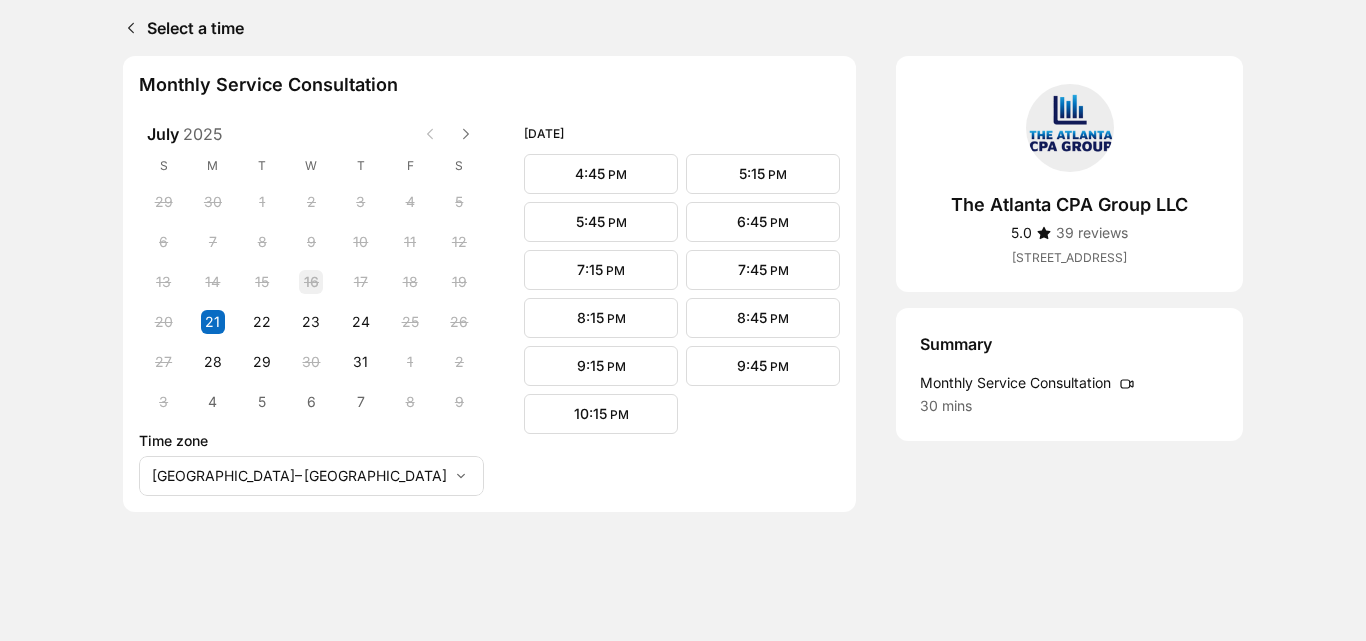 click 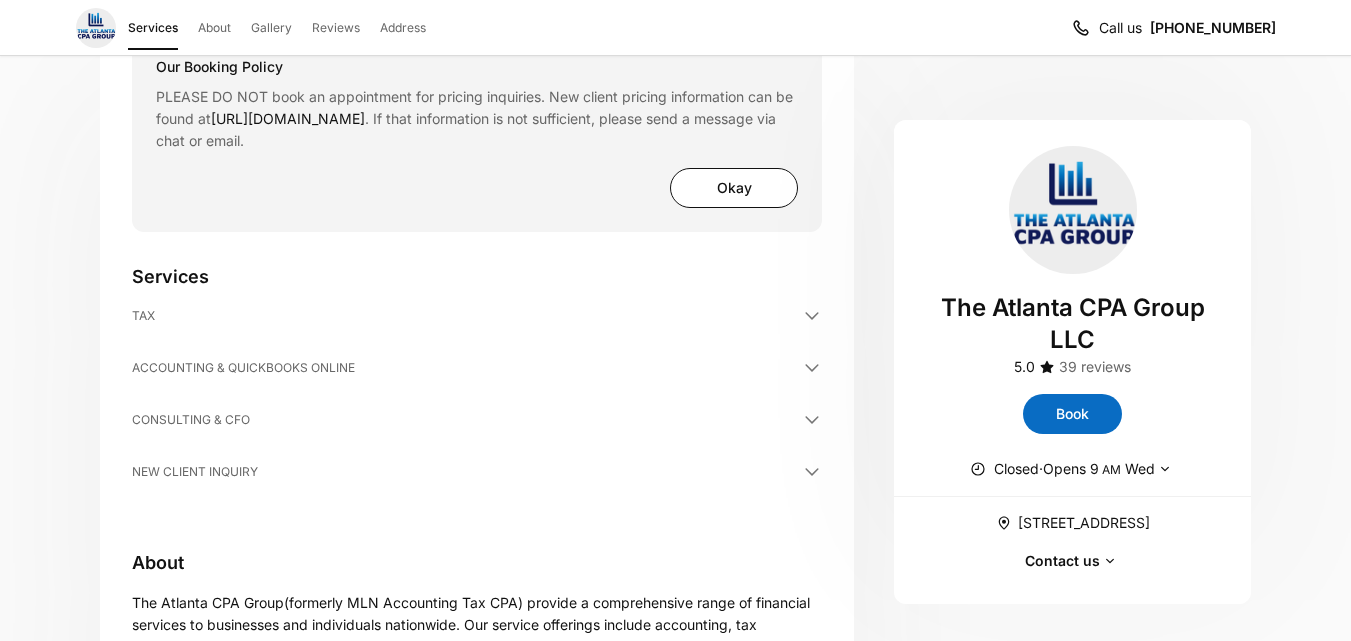 scroll, scrollTop: 500, scrollLeft: 0, axis: vertical 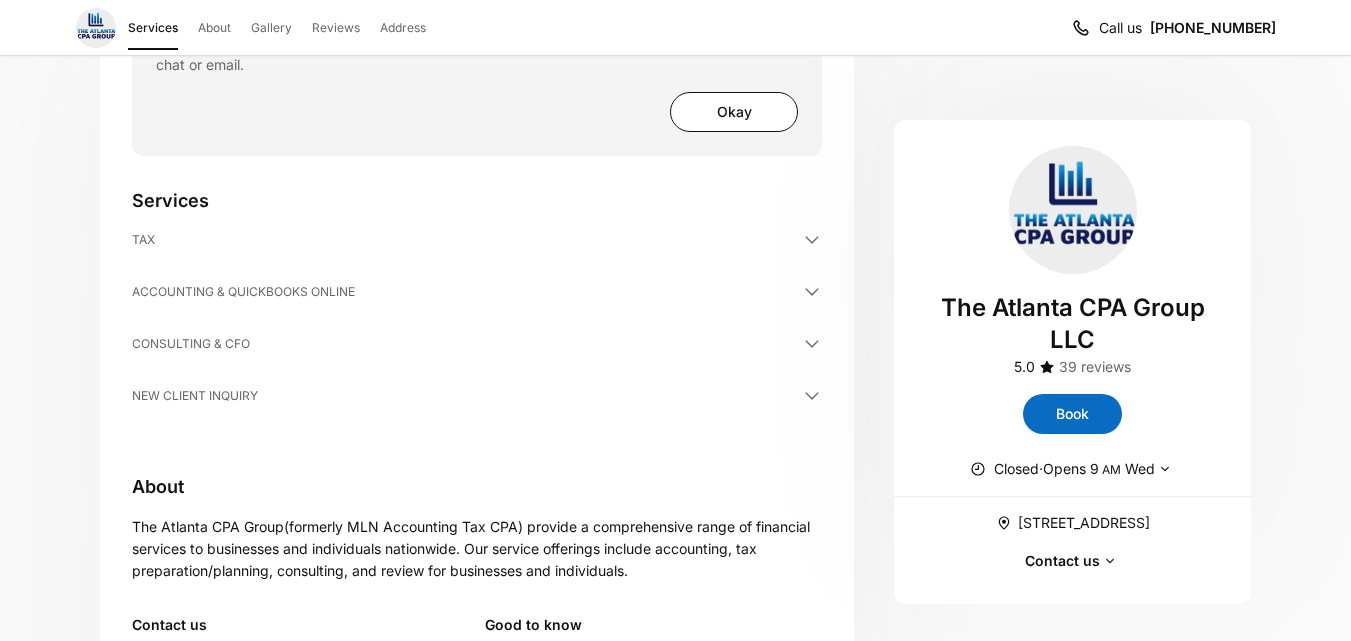 click 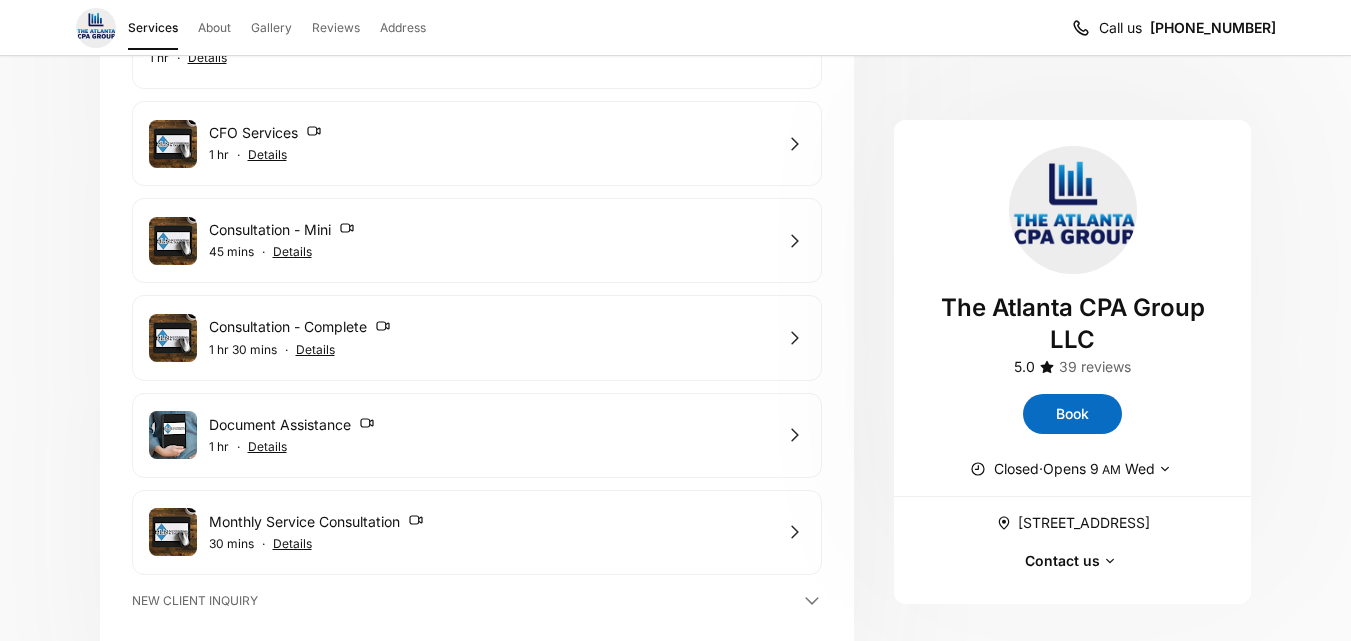 scroll, scrollTop: 900, scrollLeft: 0, axis: vertical 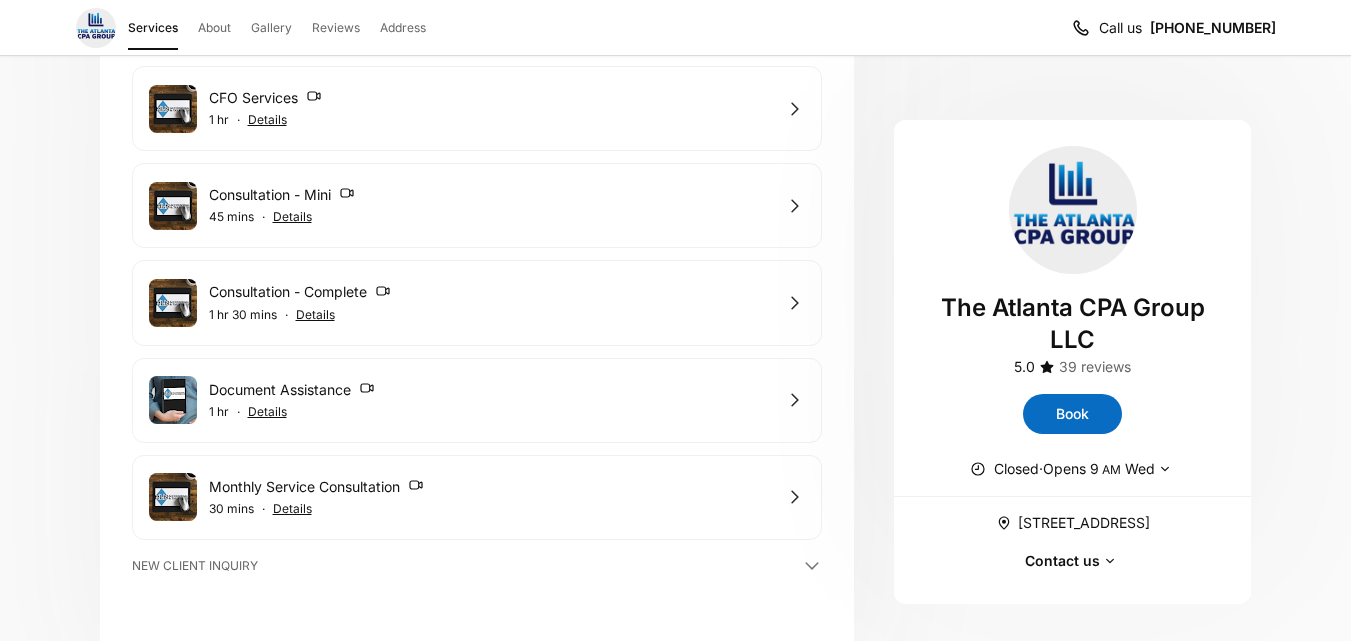 click on "Document Assistance" at bounding box center (491, 390) 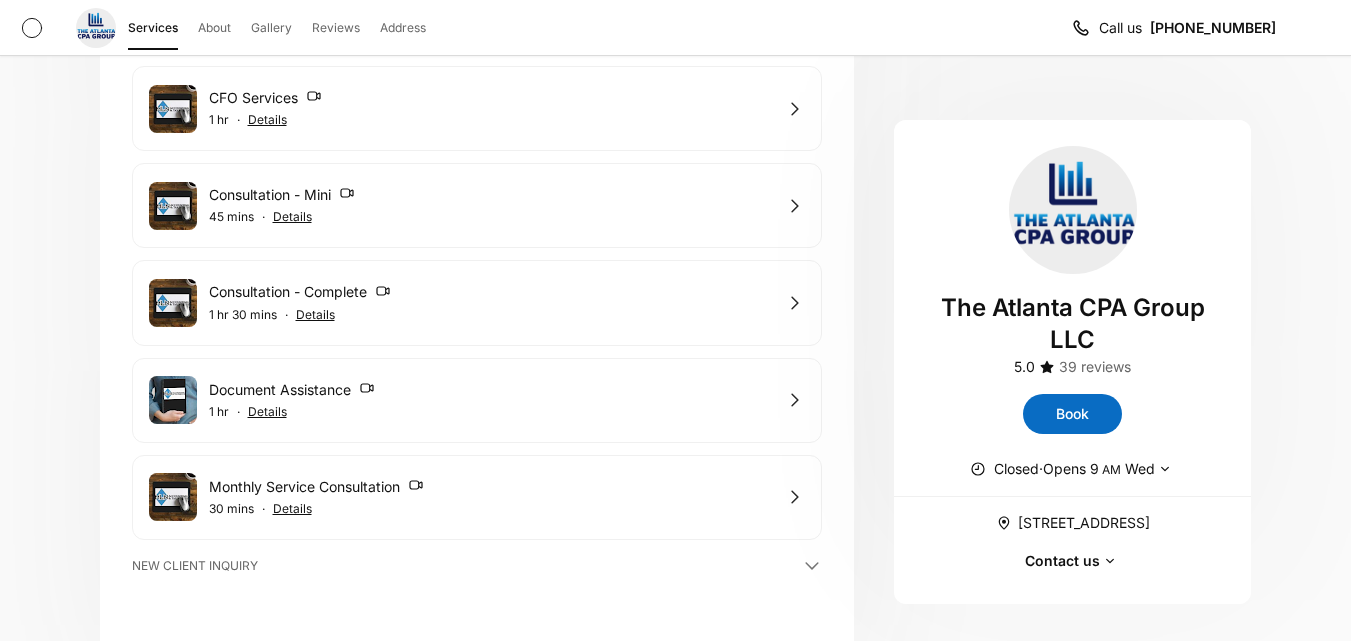 scroll, scrollTop: 0, scrollLeft: 0, axis: both 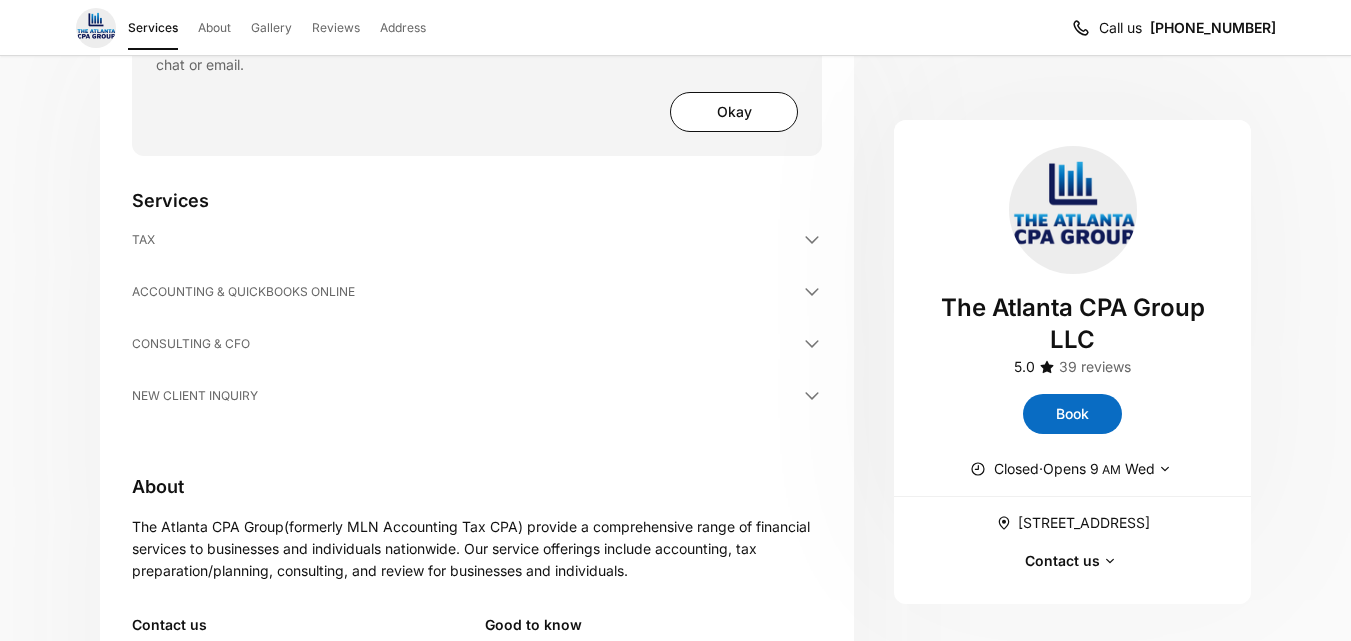 click 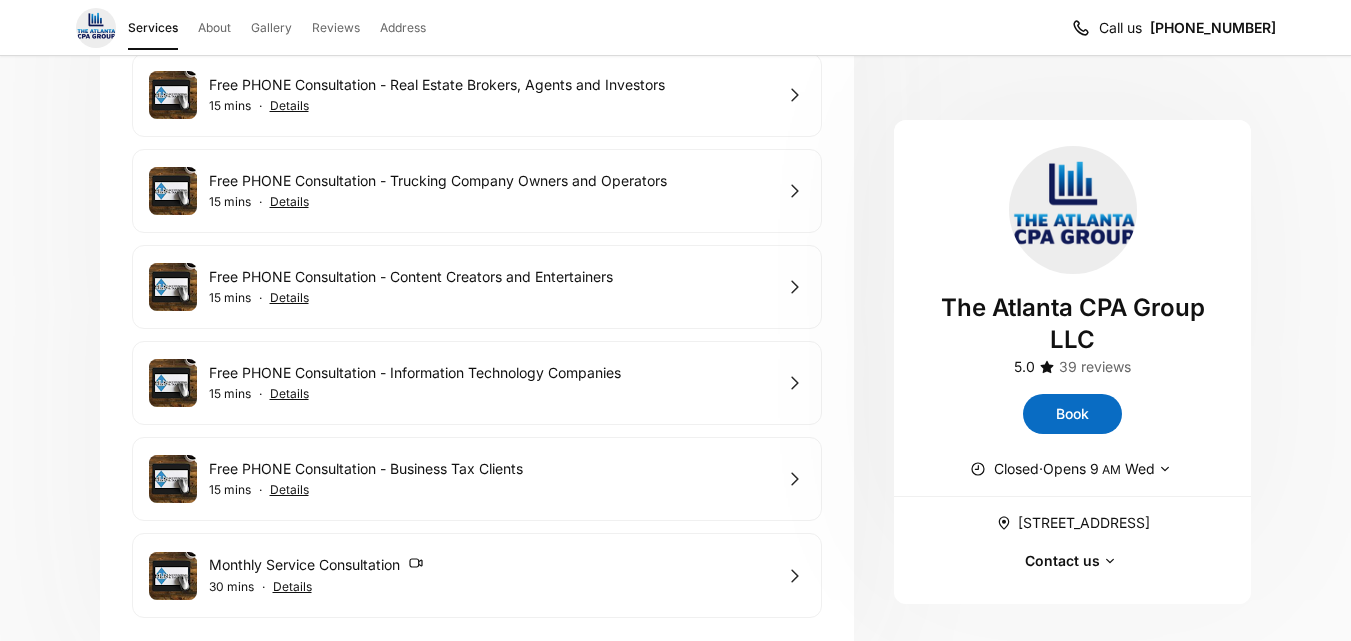 scroll, scrollTop: 1000, scrollLeft: 0, axis: vertical 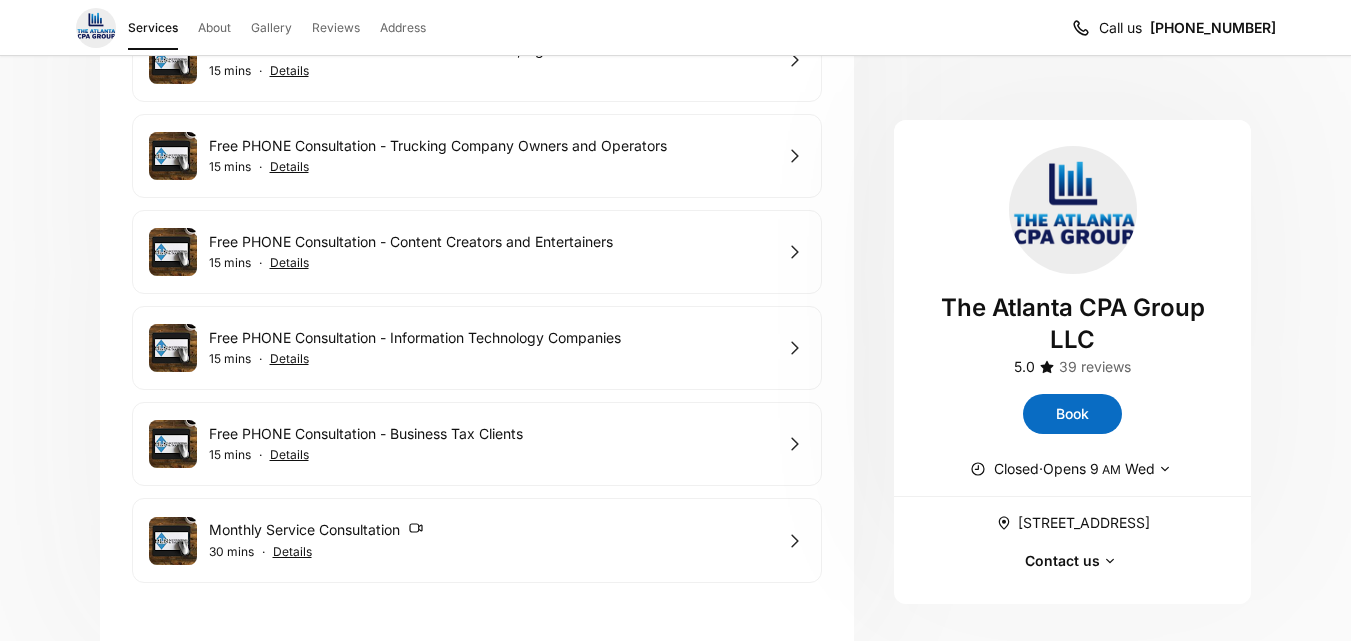 click on "Free PHONE Consultation - Business Tax Clients" at bounding box center [491, 434] 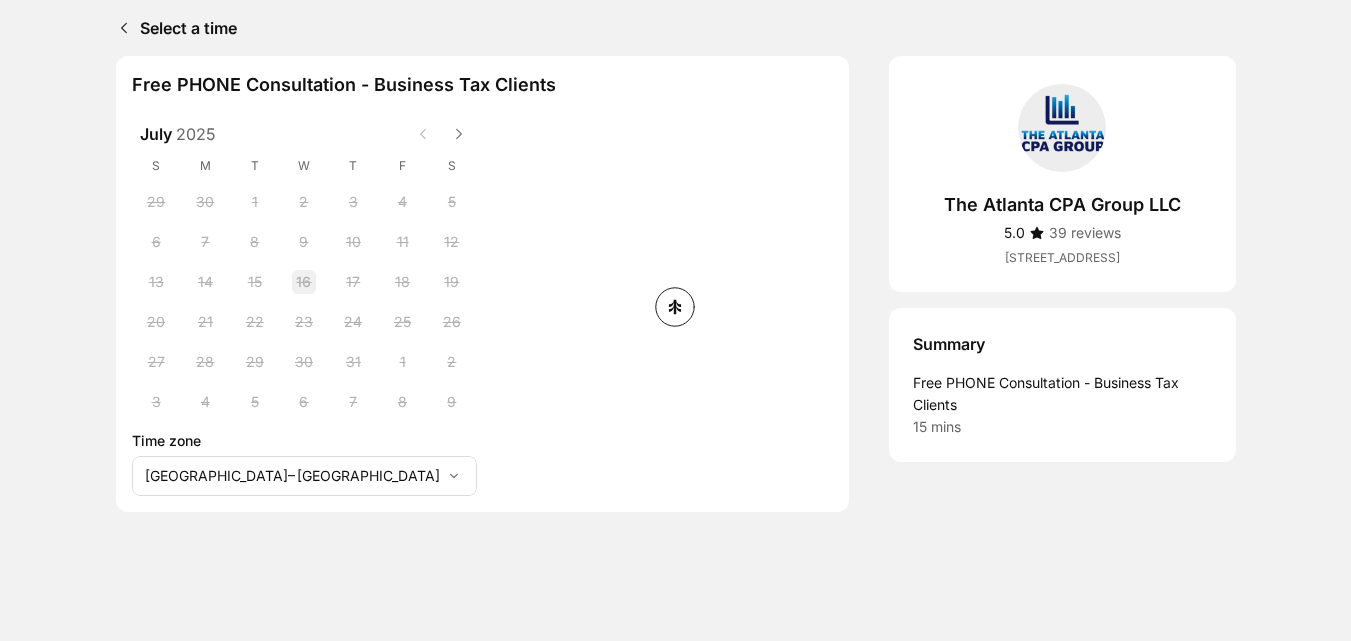 scroll, scrollTop: 0, scrollLeft: 0, axis: both 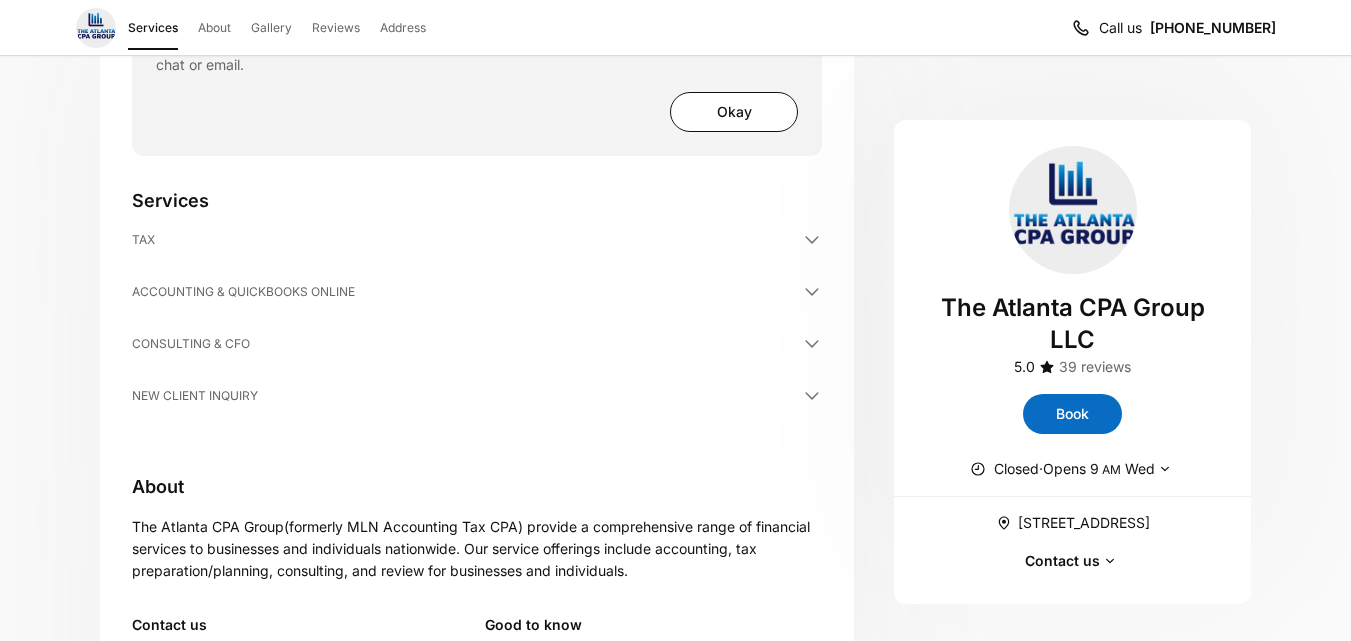 click 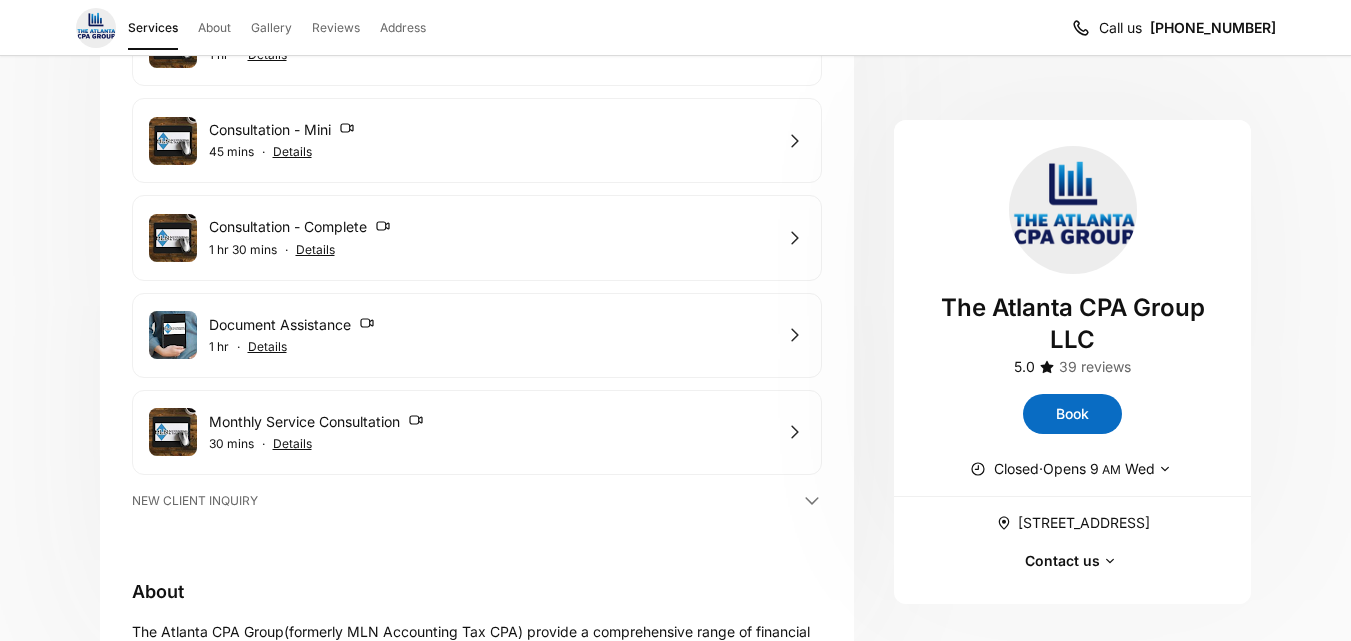 scroll, scrollTop: 1000, scrollLeft: 0, axis: vertical 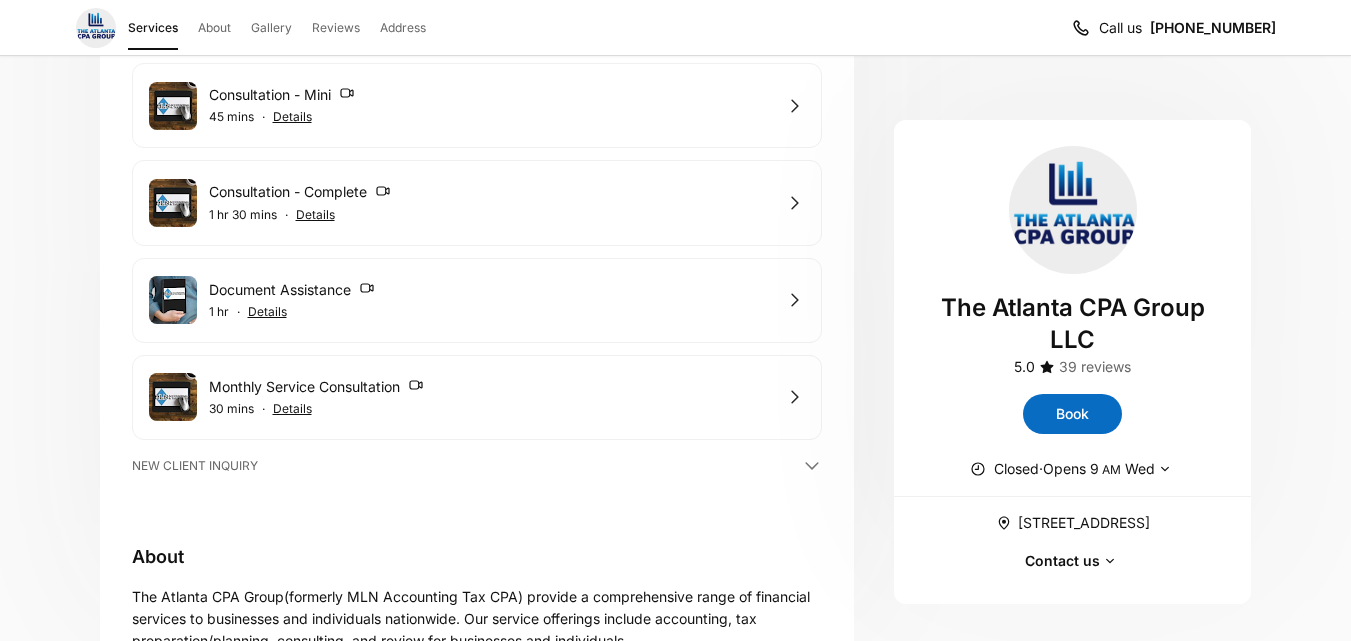 click on "Consultation - Complete" at bounding box center [491, 192] 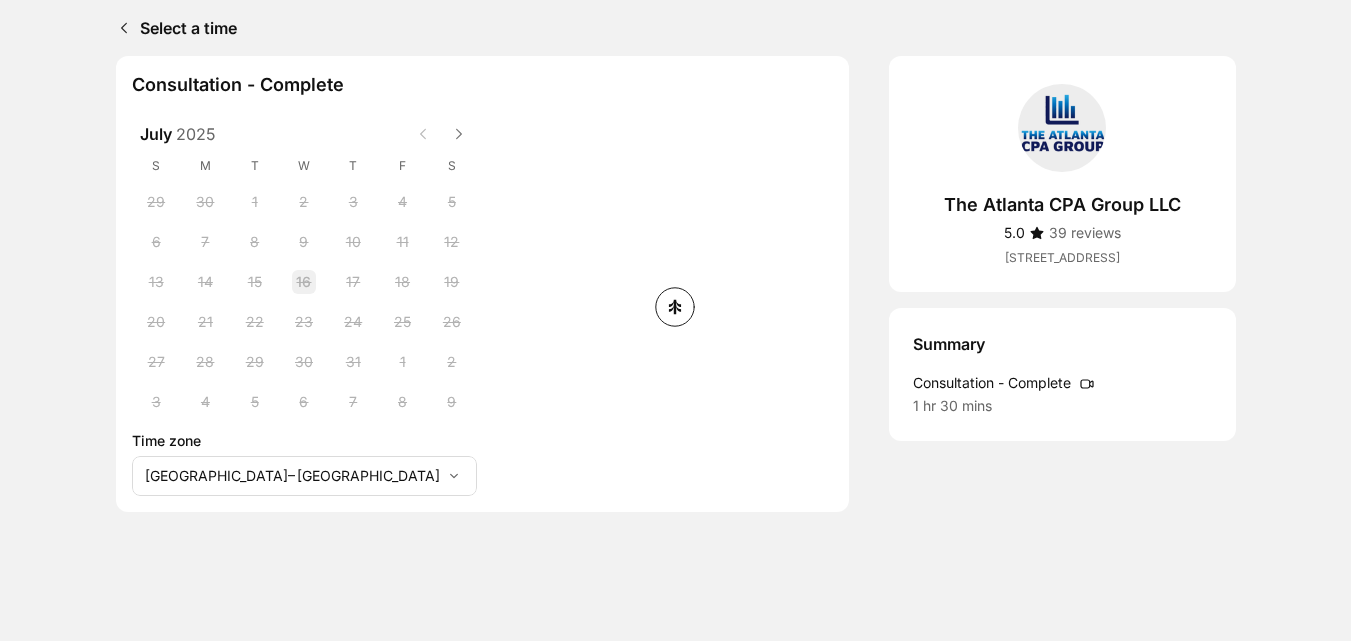 scroll, scrollTop: 0, scrollLeft: 0, axis: both 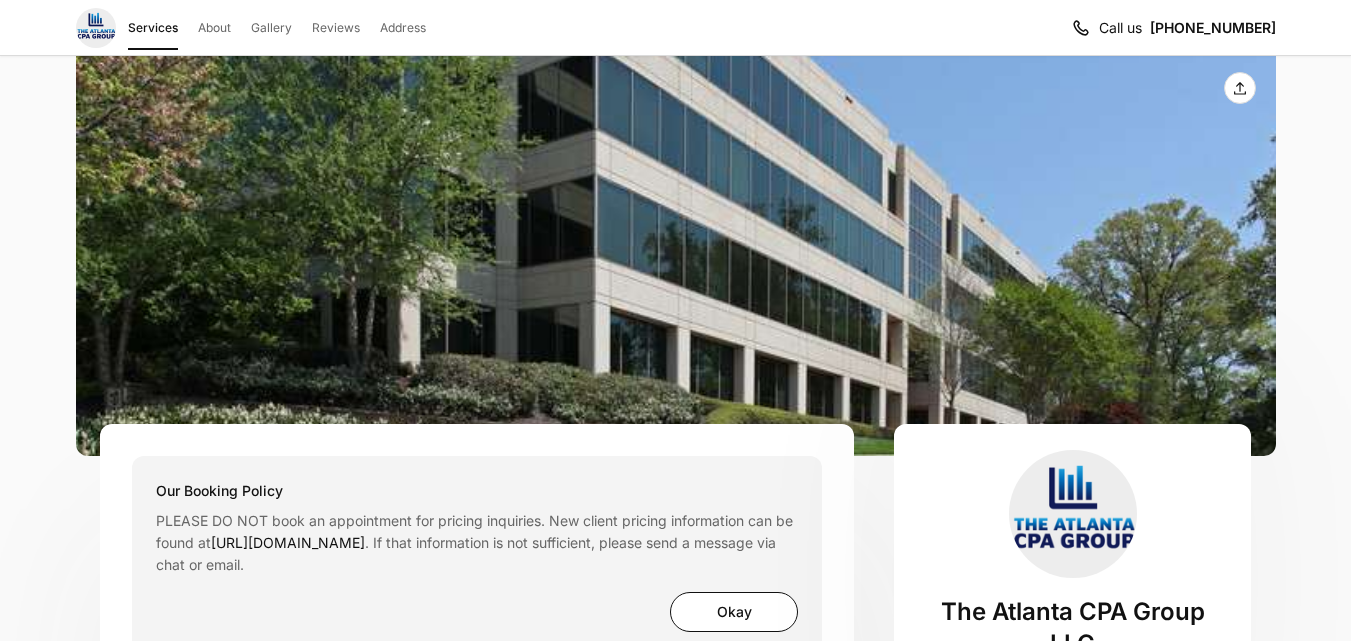 click on "About" at bounding box center (214, 28) 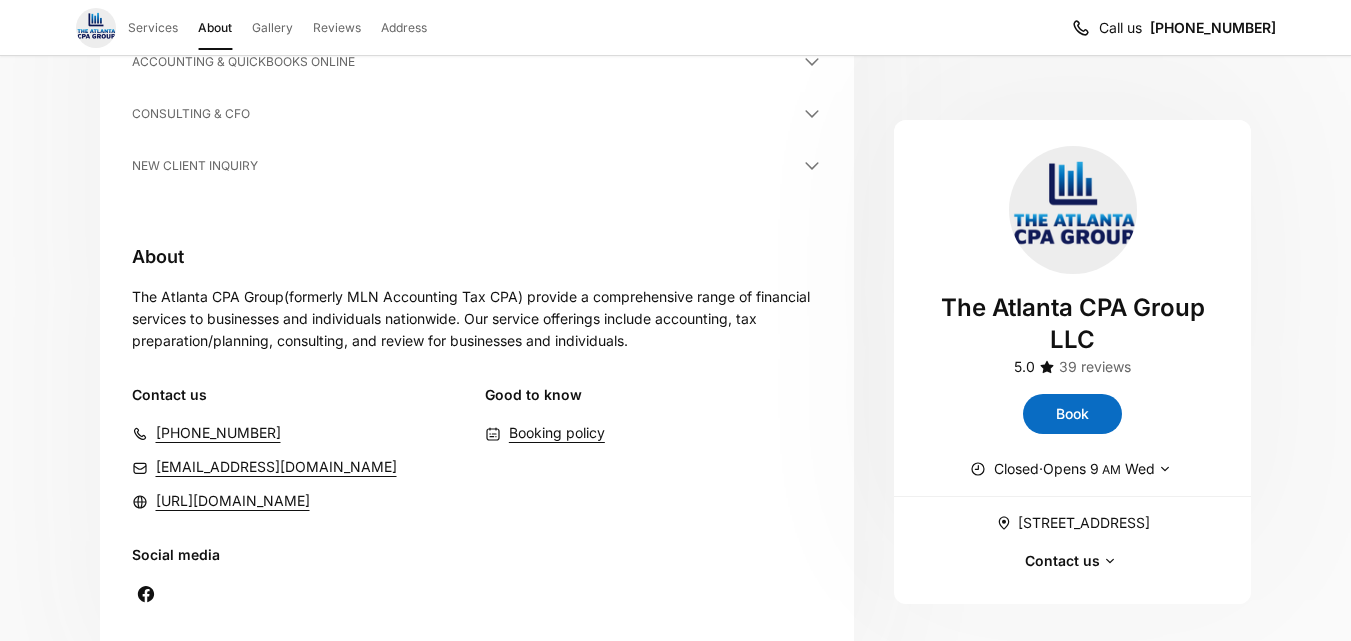 scroll, scrollTop: 894, scrollLeft: 0, axis: vertical 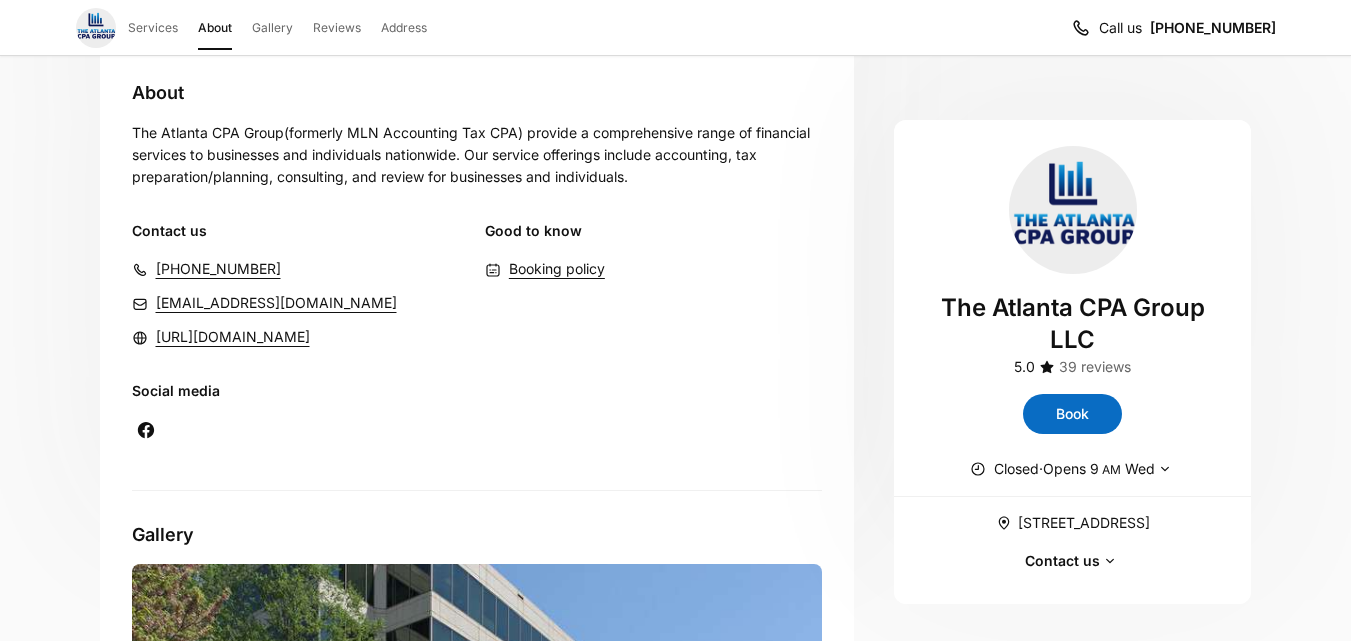 click on "Gallery" at bounding box center [272, 28] 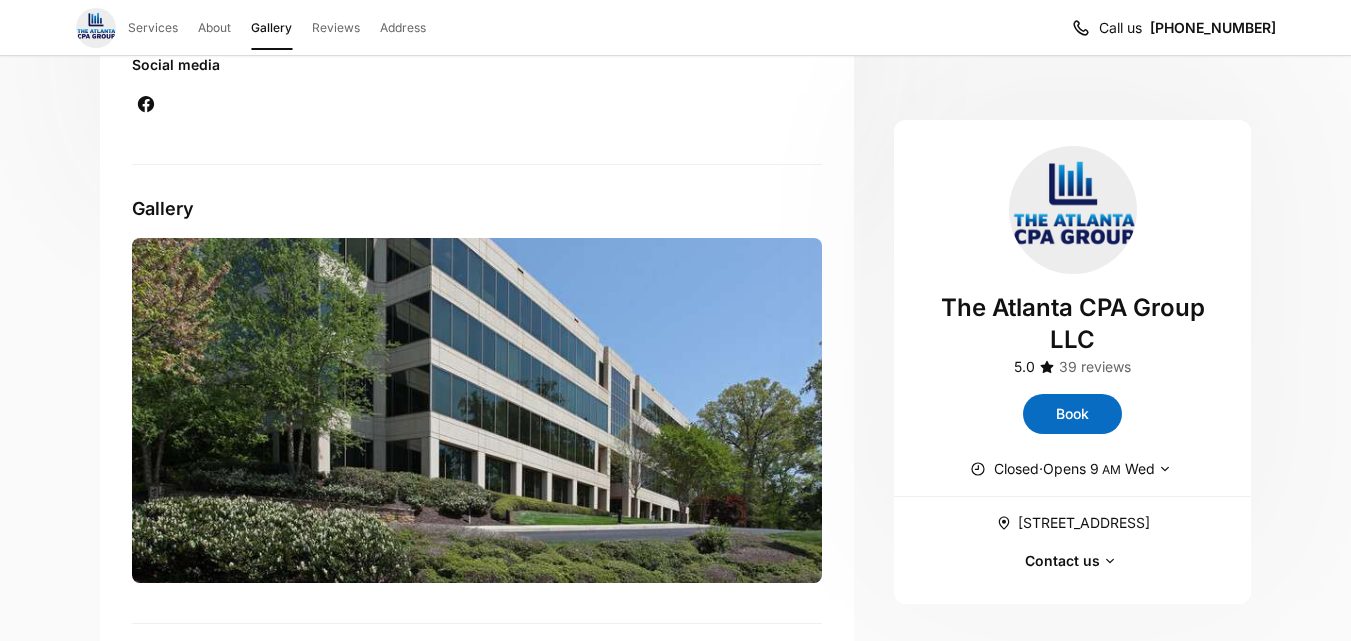 scroll, scrollTop: 1296, scrollLeft: 0, axis: vertical 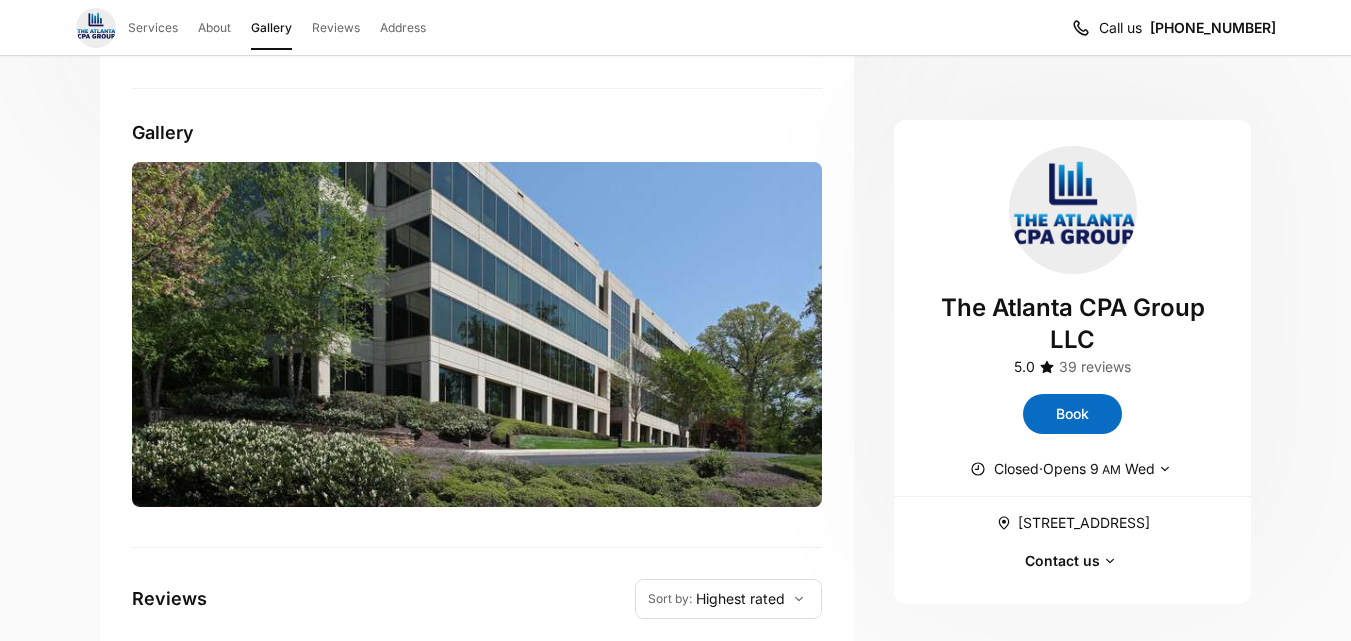 click on "Reviews" at bounding box center (336, 28) 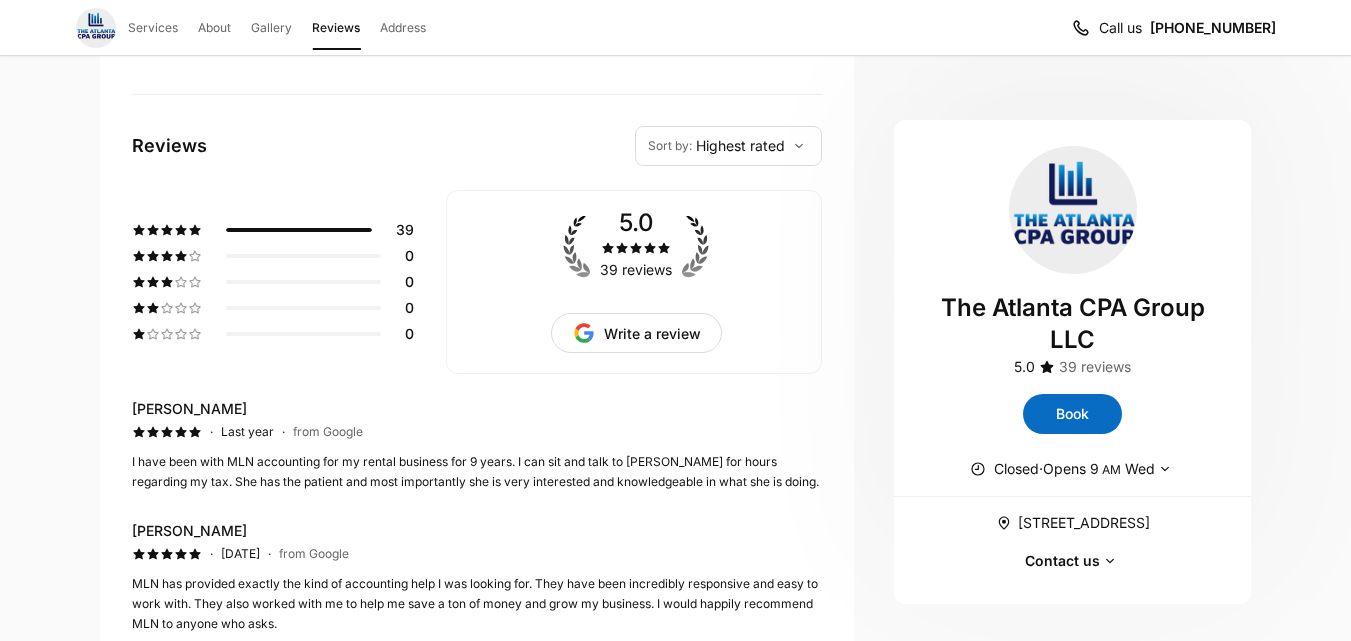 scroll, scrollTop: 1762, scrollLeft: 0, axis: vertical 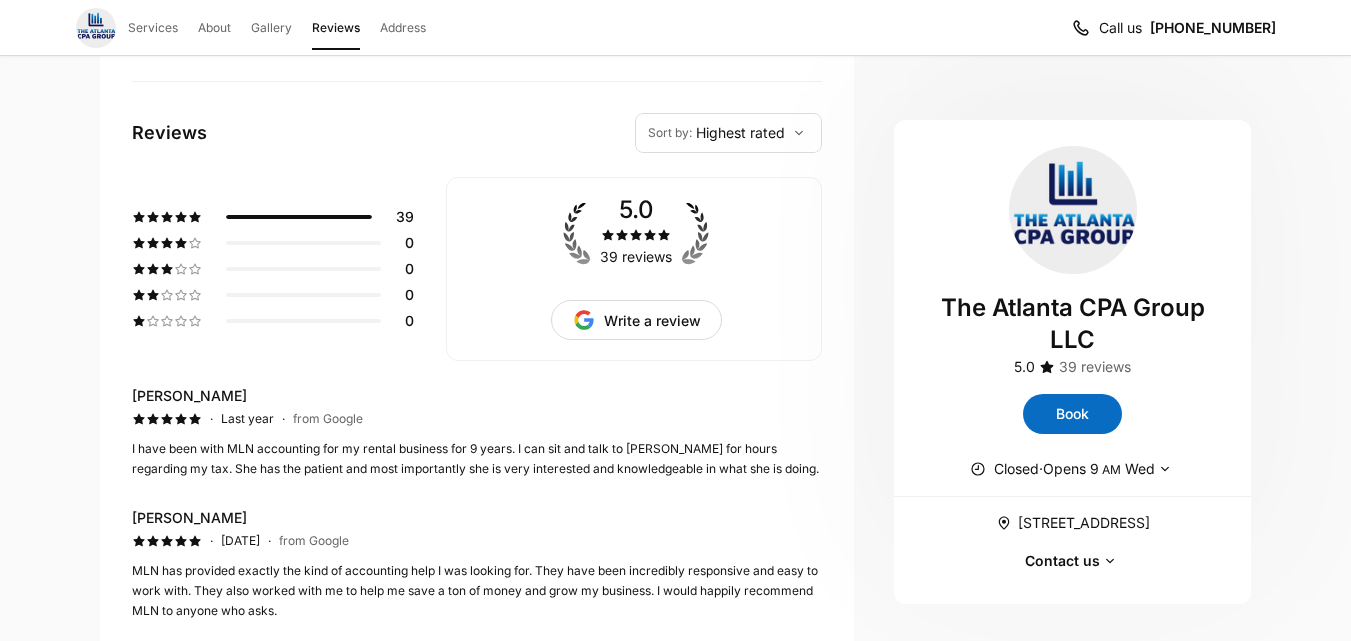 click on "Address" at bounding box center [403, 28] 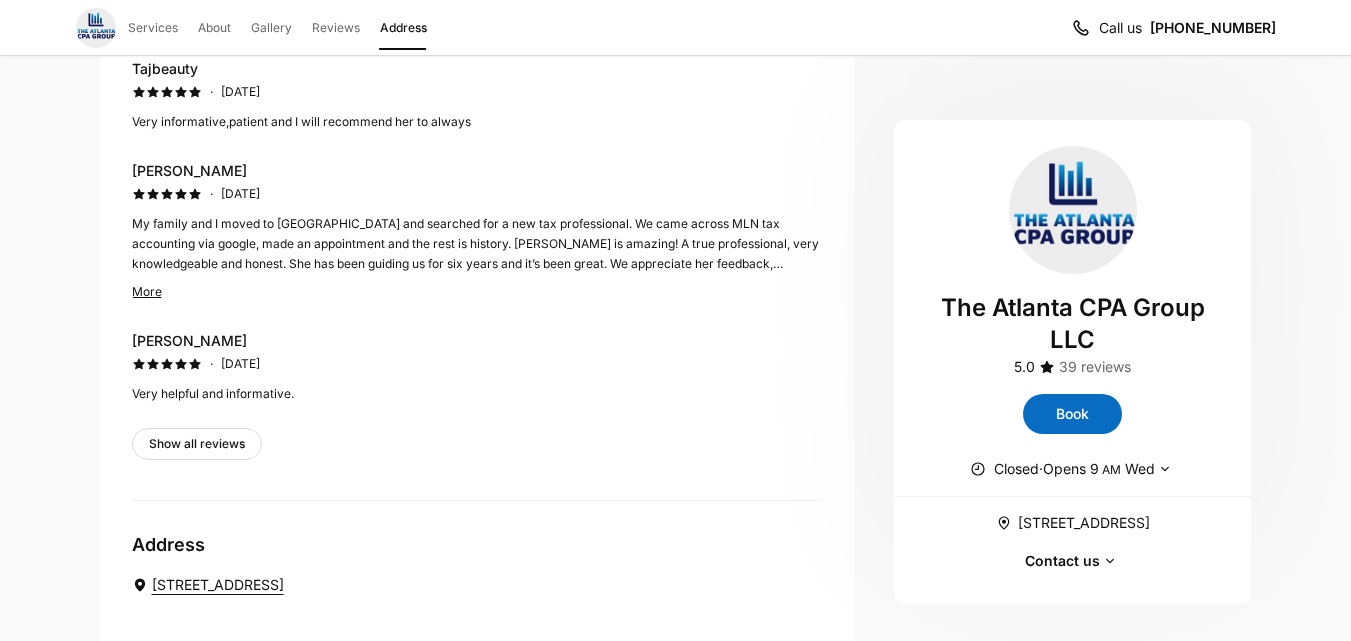 scroll, scrollTop: 2566, scrollLeft: 0, axis: vertical 